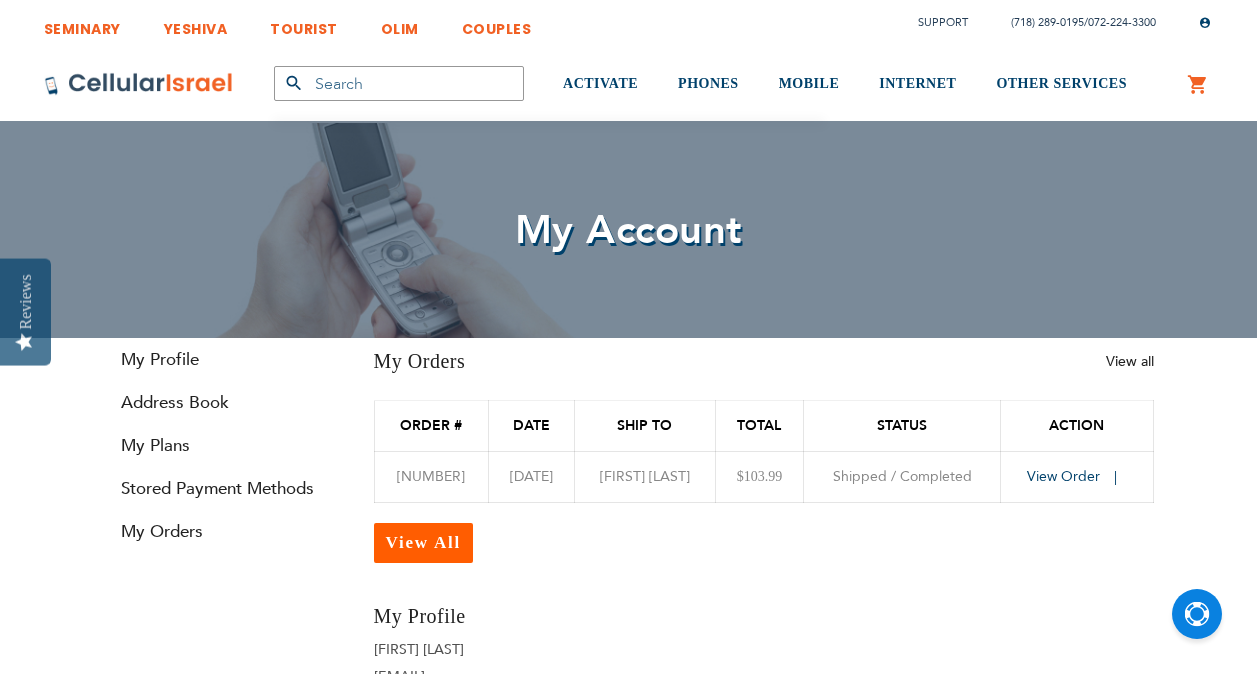 scroll, scrollTop: 0, scrollLeft: 0, axis: both 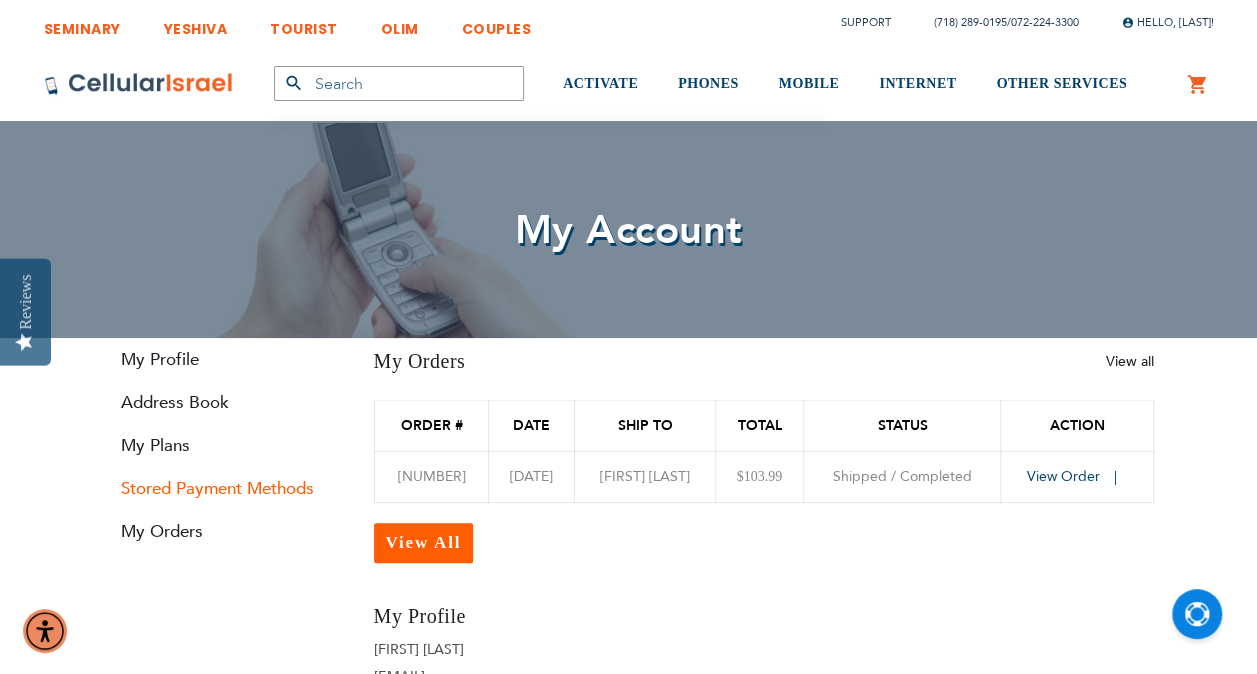 type on "[EMAIL]" 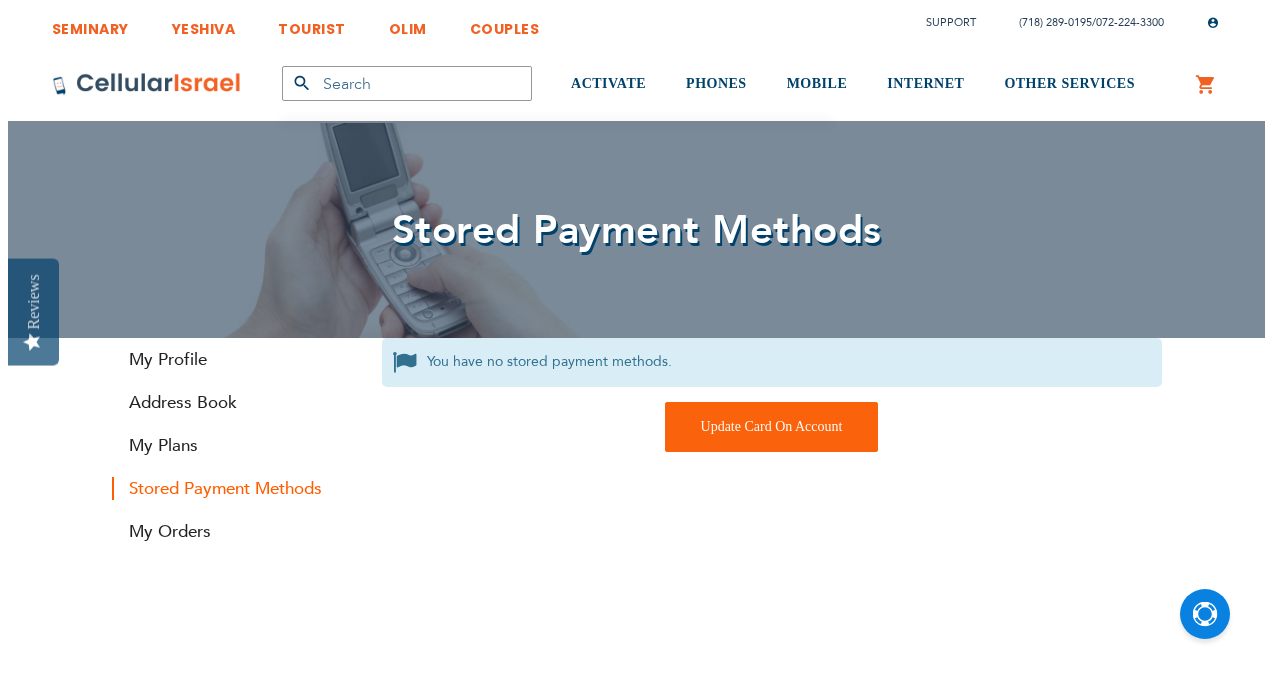 scroll, scrollTop: 0, scrollLeft: 0, axis: both 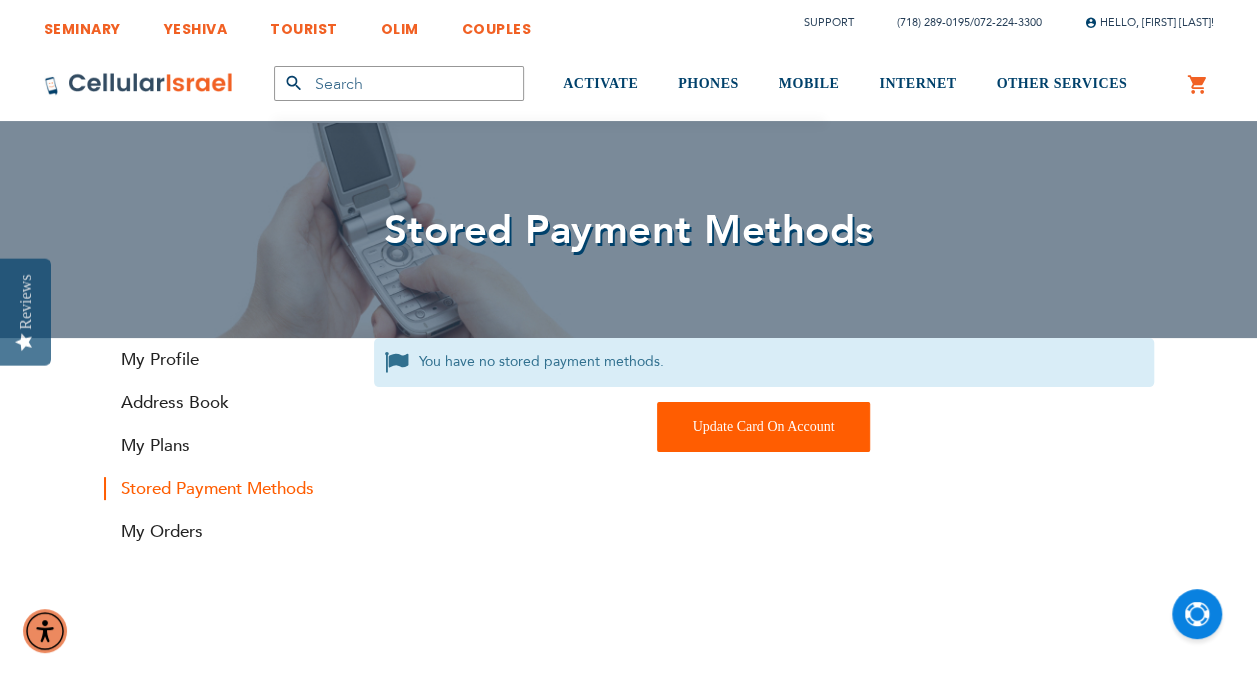 type on "[EMAIL]" 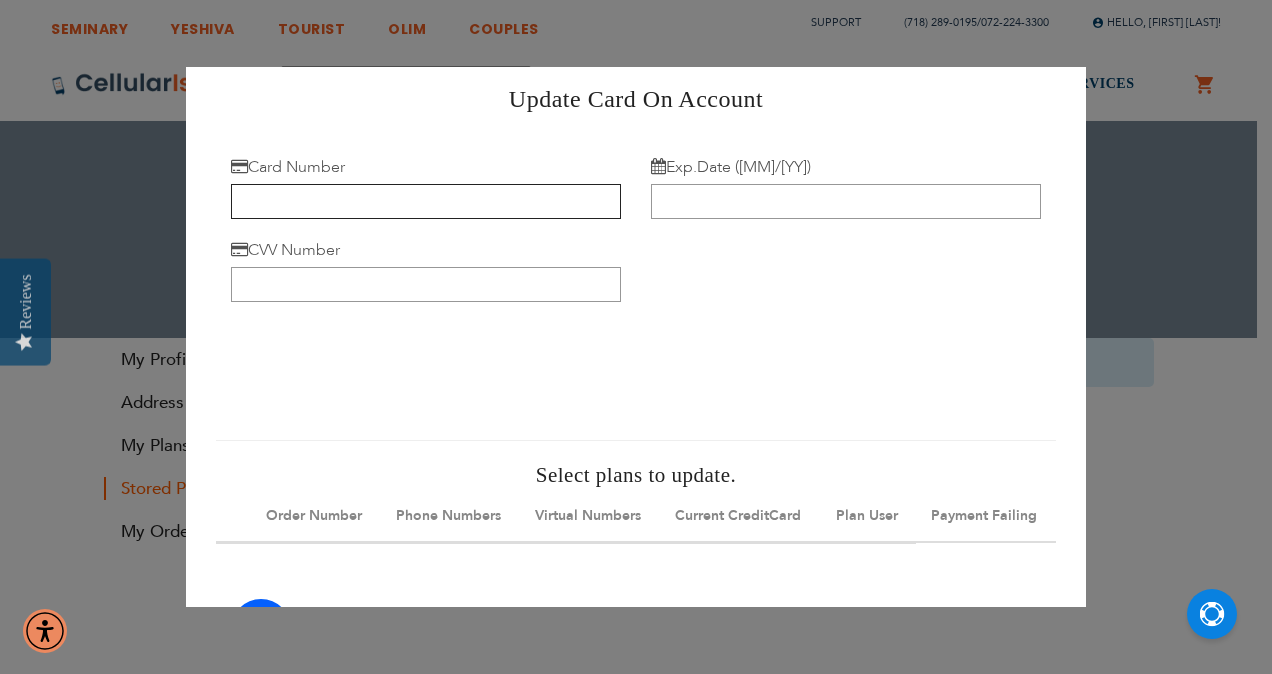 click on "Card Number" at bounding box center (426, 202) 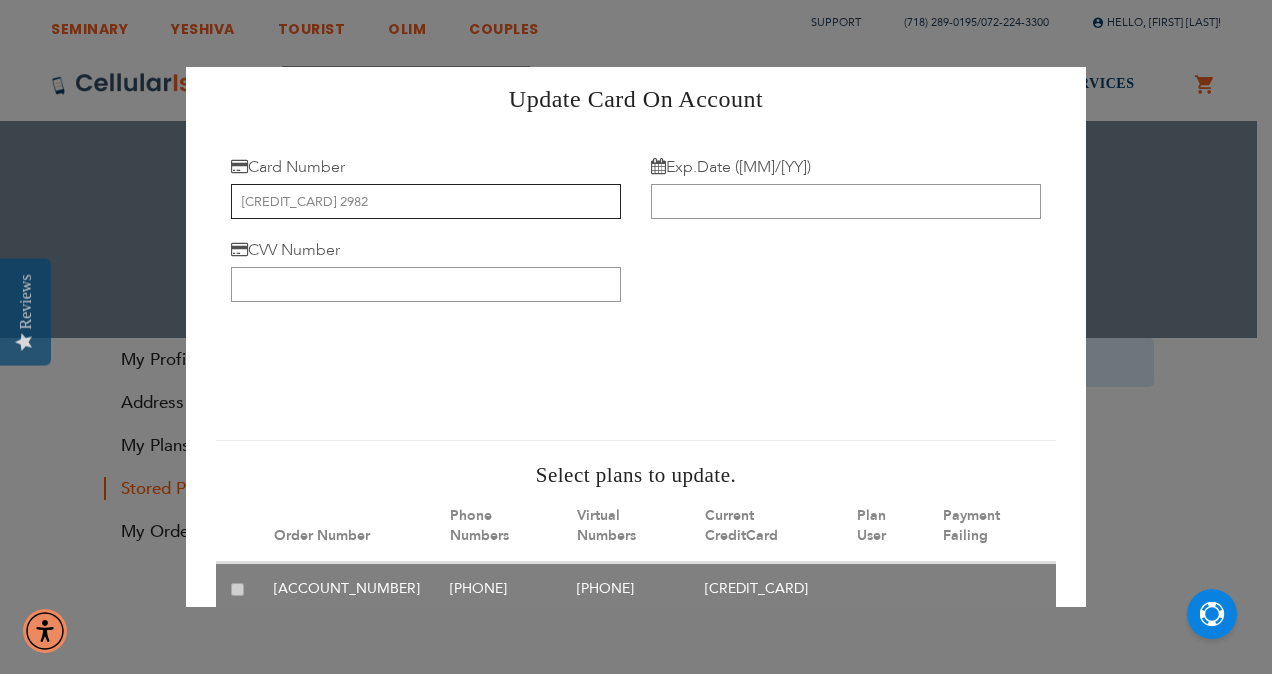 type on "[CREDIT_CARD] 2982" 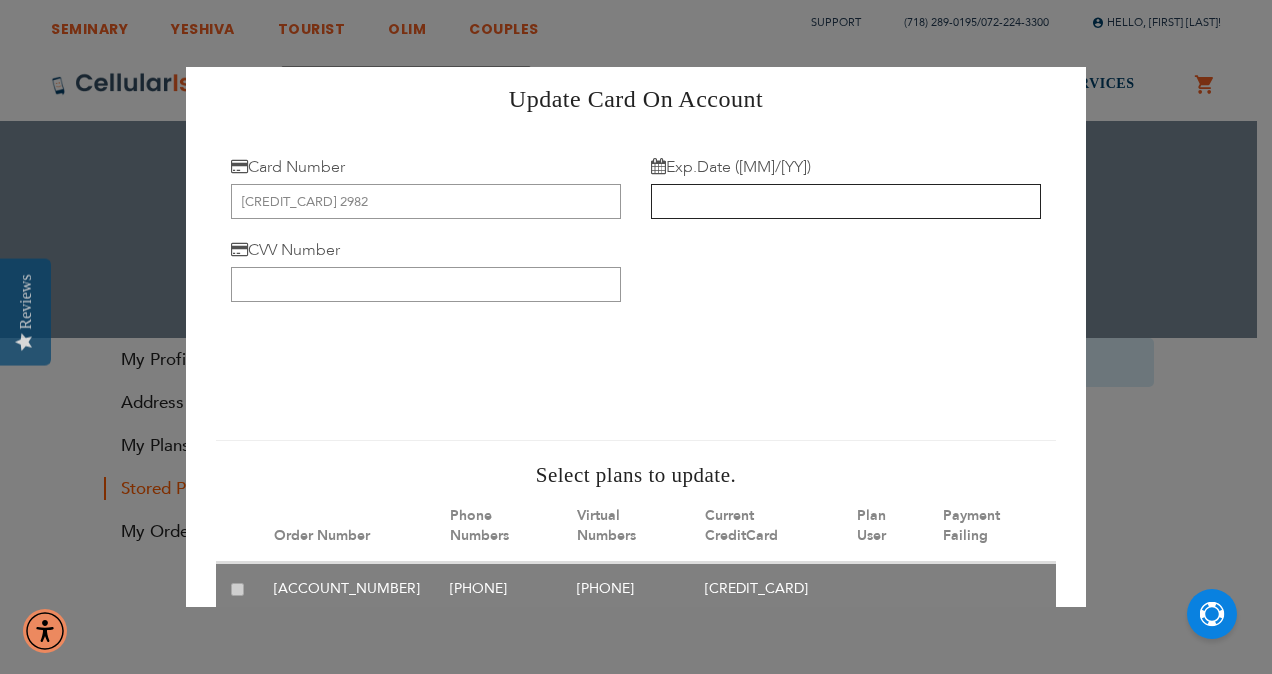 click on "Exp.Date ([MM]/[YY])" at bounding box center (846, 202) 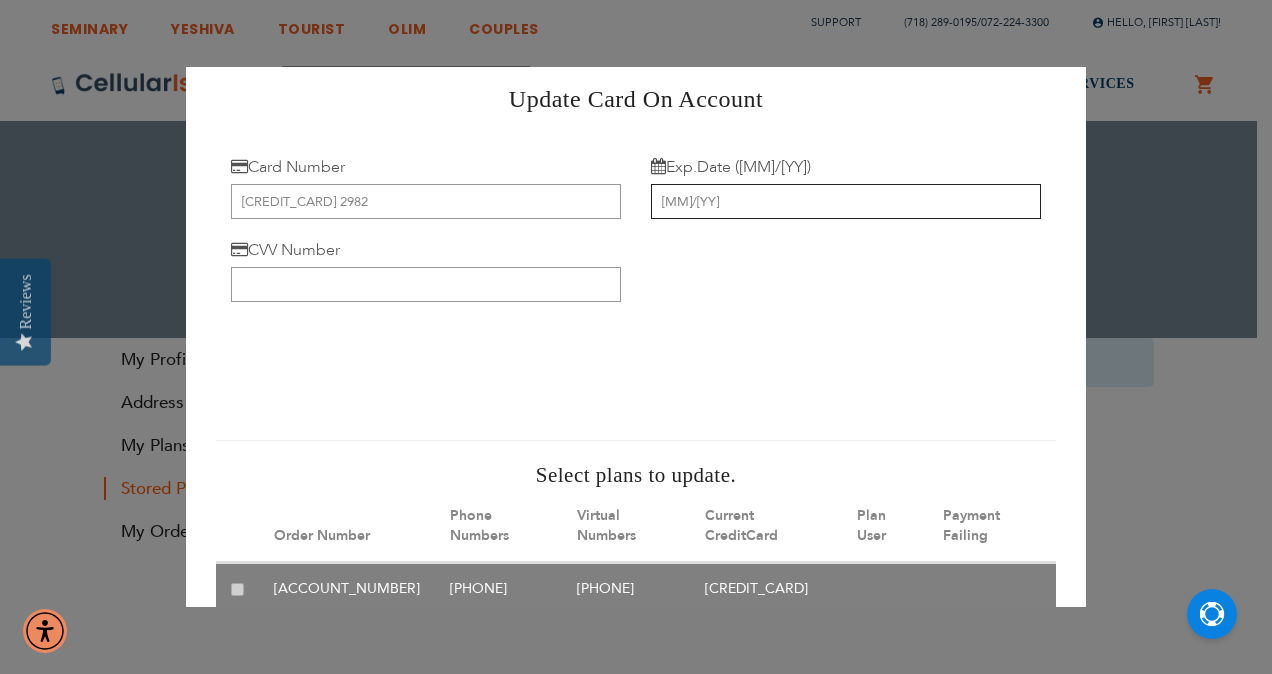 type on "[MM]/[YY]" 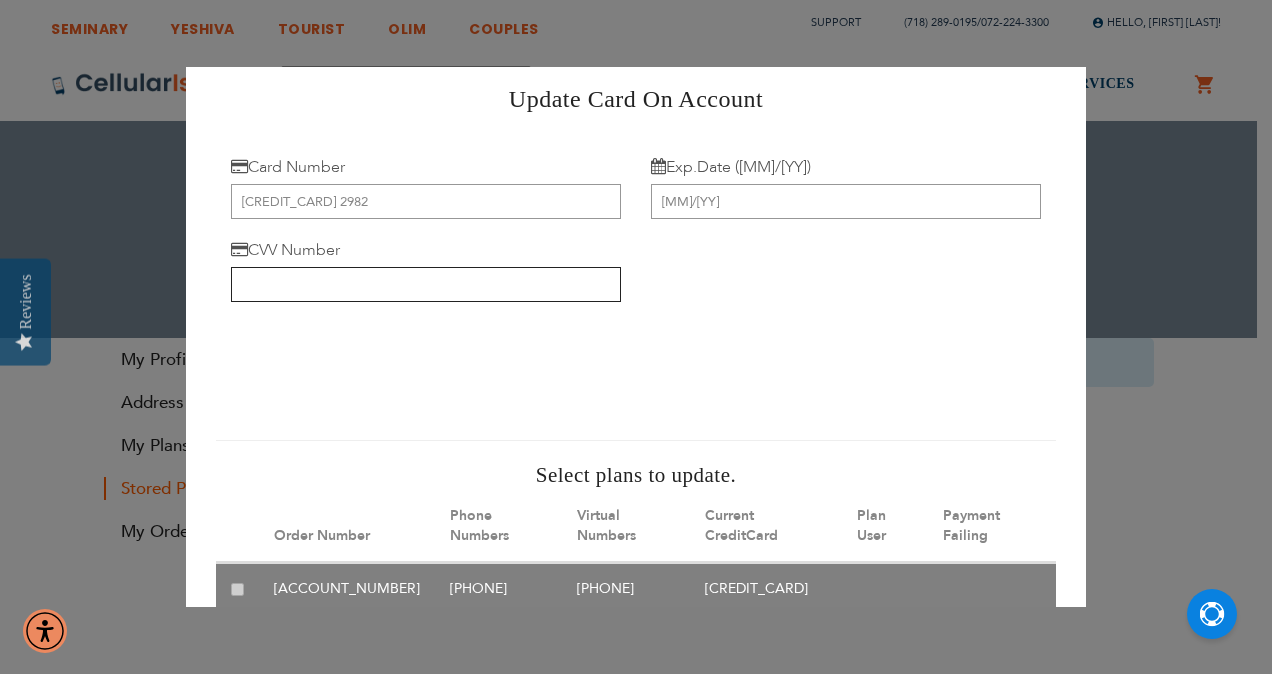 click on "CVV Number" at bounding box center (426, 285) 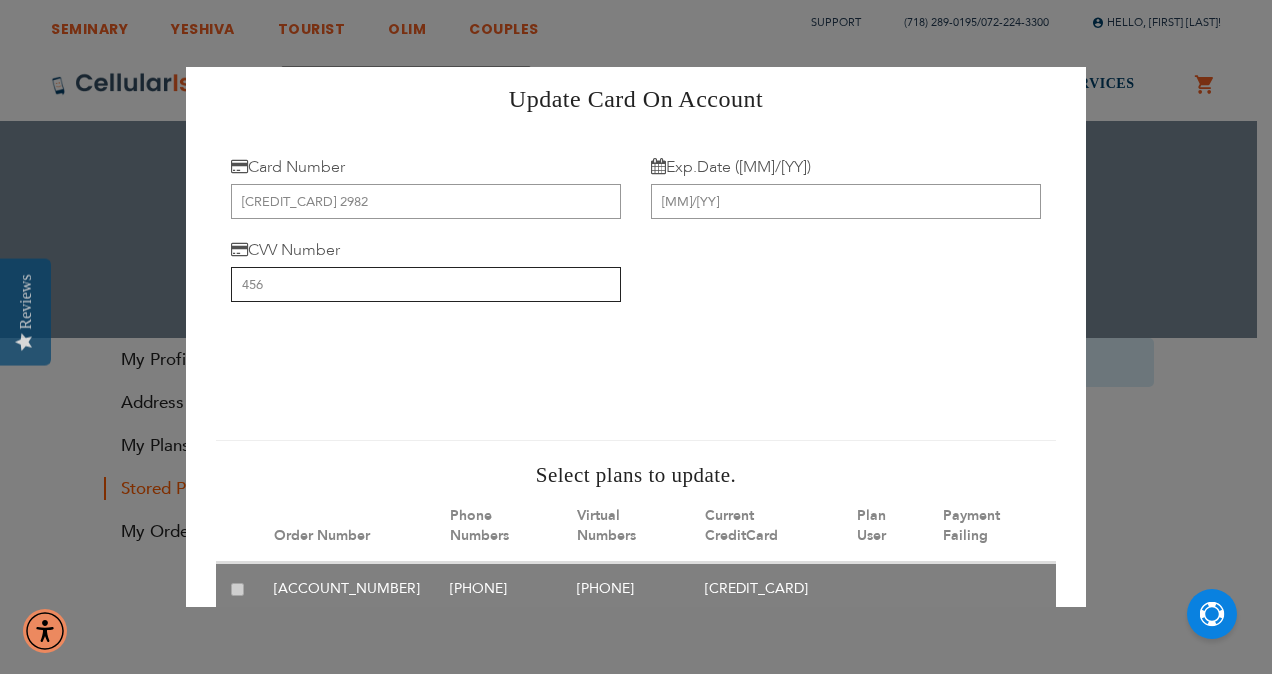 type on "456" 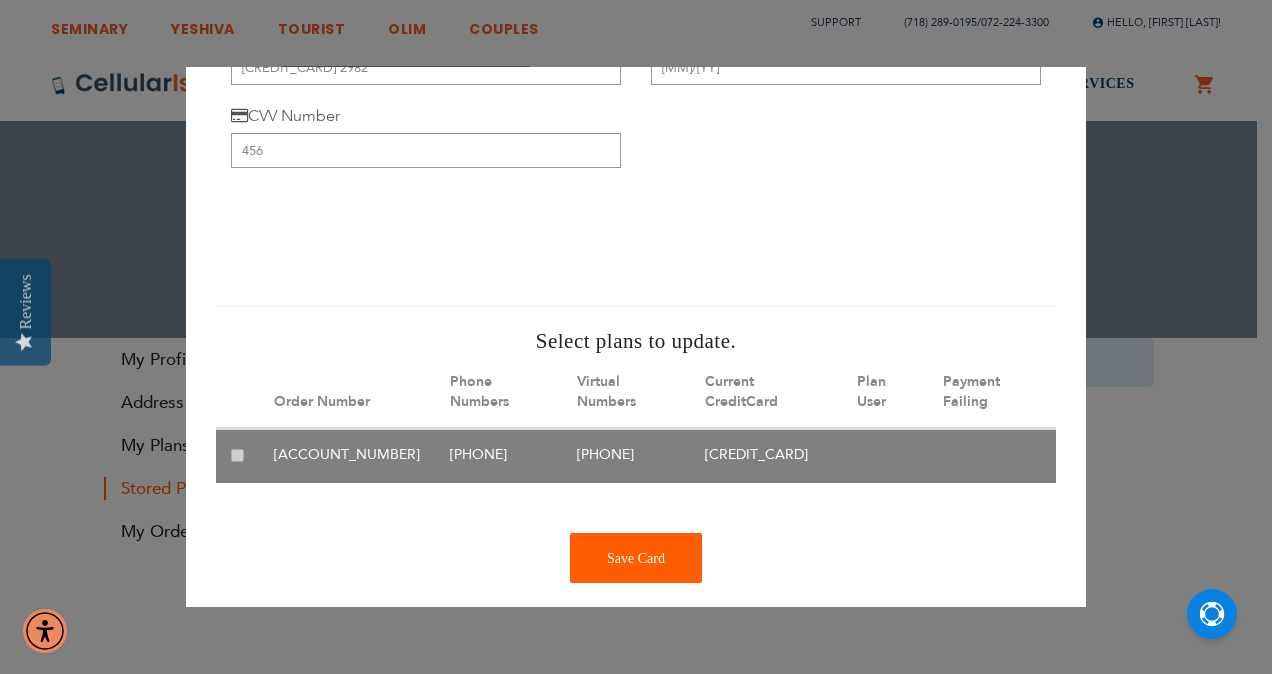 scroll, scrollTop: 137, scrollLeft: 0, axis: vertical 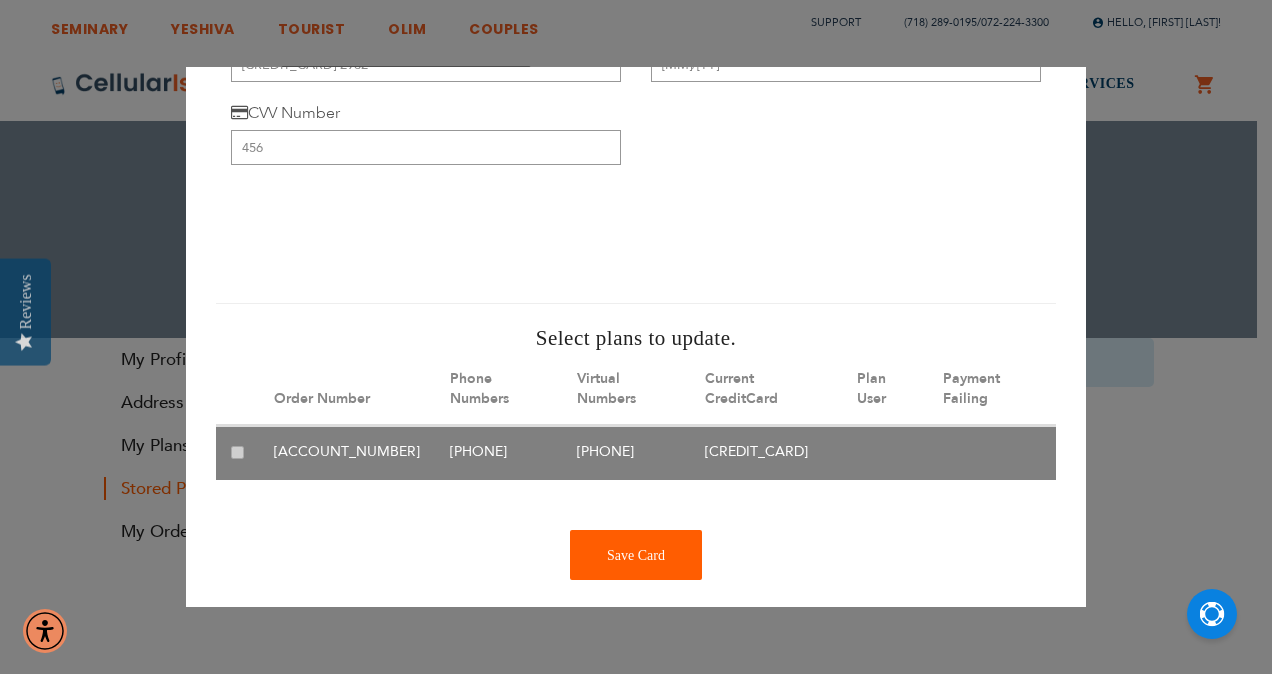 click on "Order Number
Order Number
Phone Numbers
Virtual Numbers
Current CreditCard
Plan User
Payment Failing
[ACCOUNT_NUMBER] [PHONE] [PHONE] [CREDIT_CARD]" at bounding box center [636, 418] 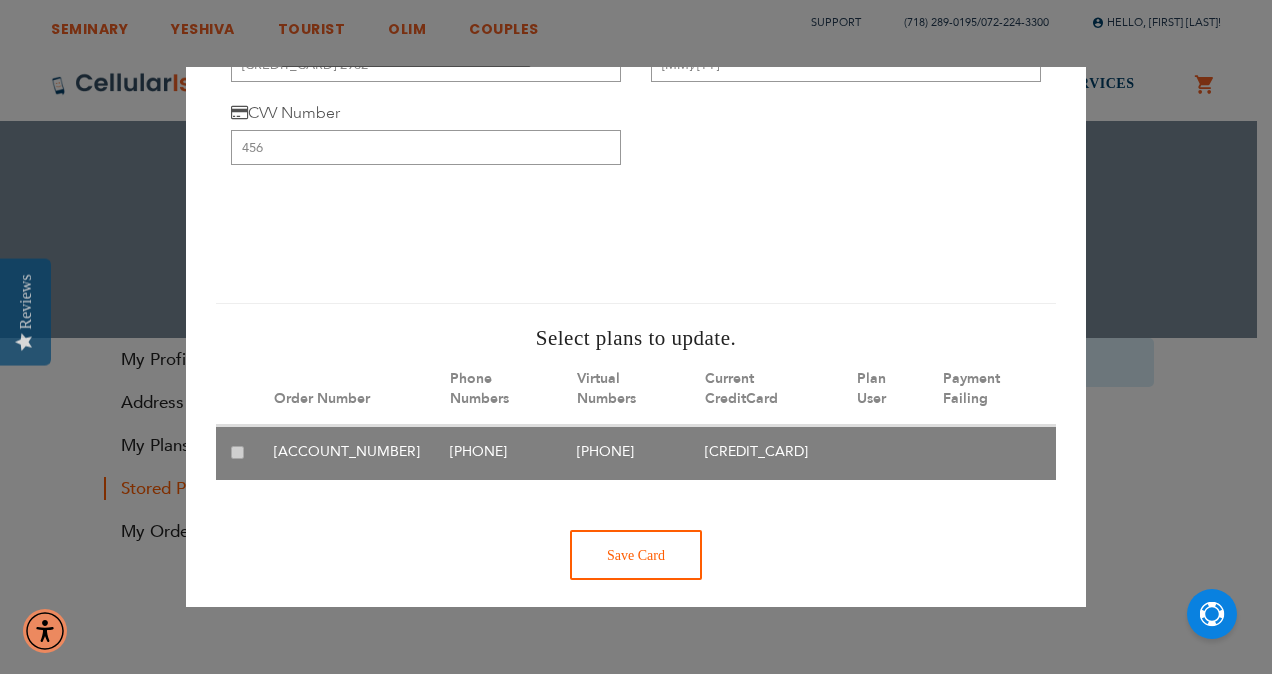 click on "Save Card" at bounding box center (636, 556) 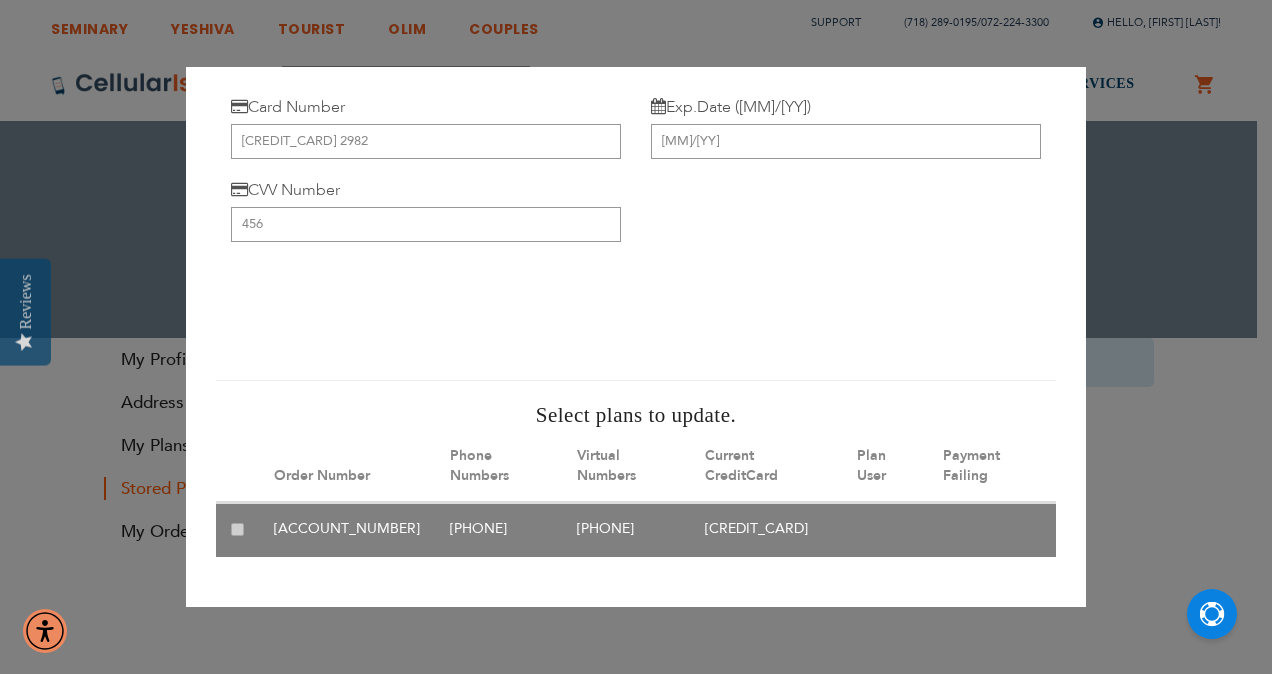 scroll, scrollTop: 212, scrollLeft: 0, axis: vertical 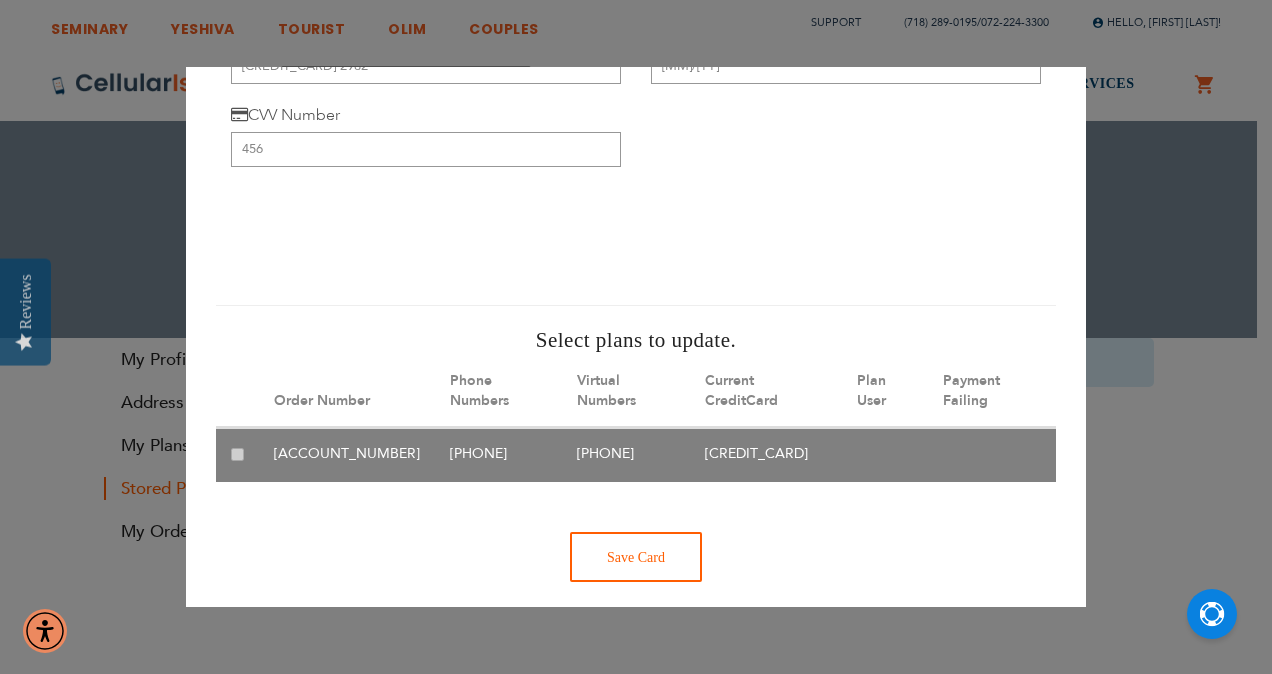 click on "Save Card" at bounding box center [636, 557] 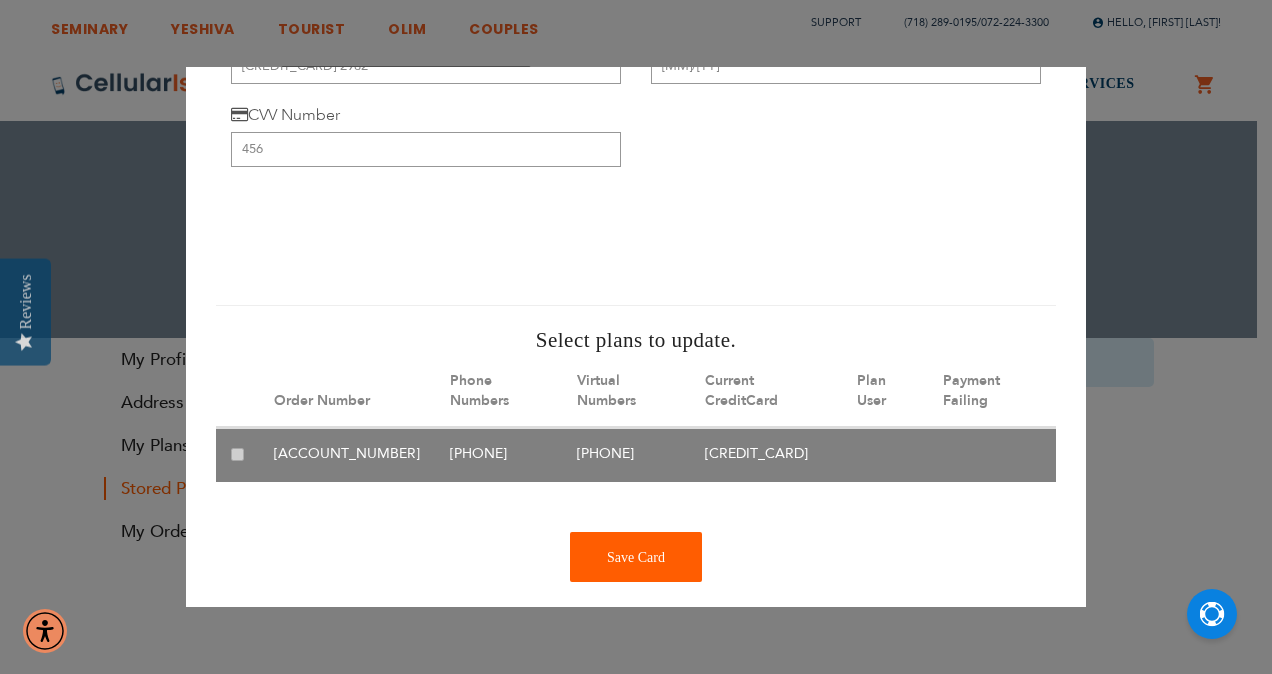 scroll, scrollTop: 247, scrollLeft: 0, axis: vertical 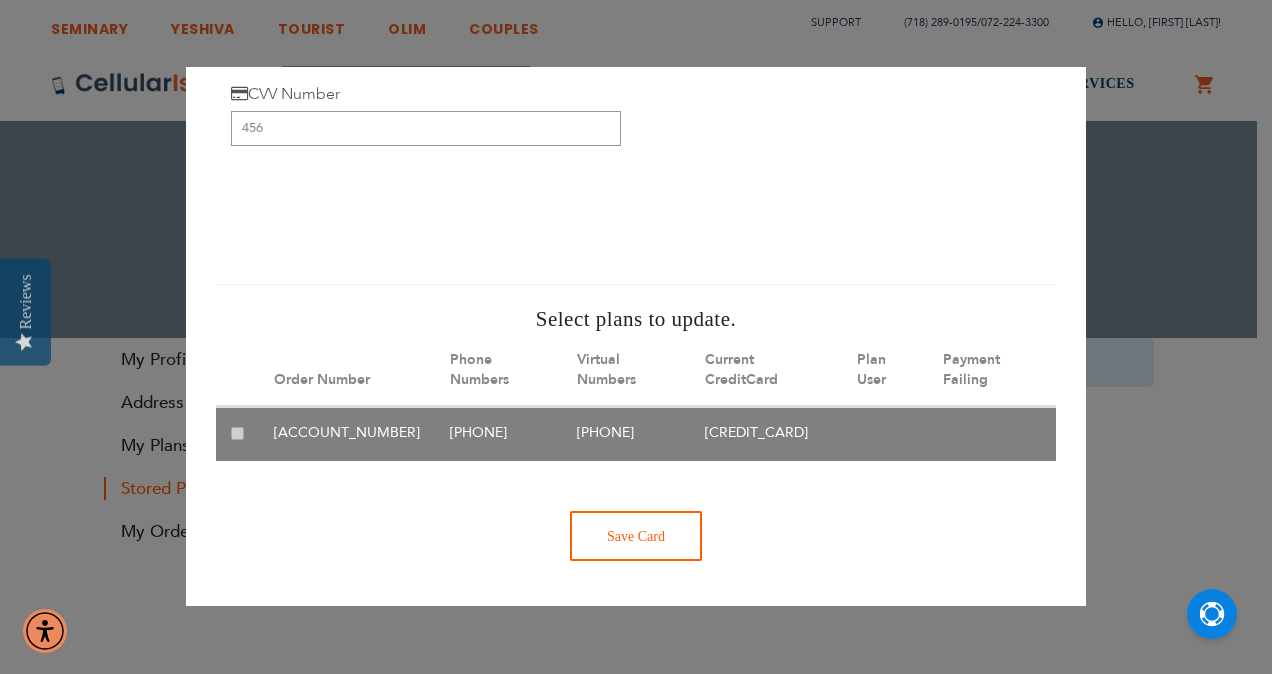 click on "Save Card" at bounding box center [636, 536] 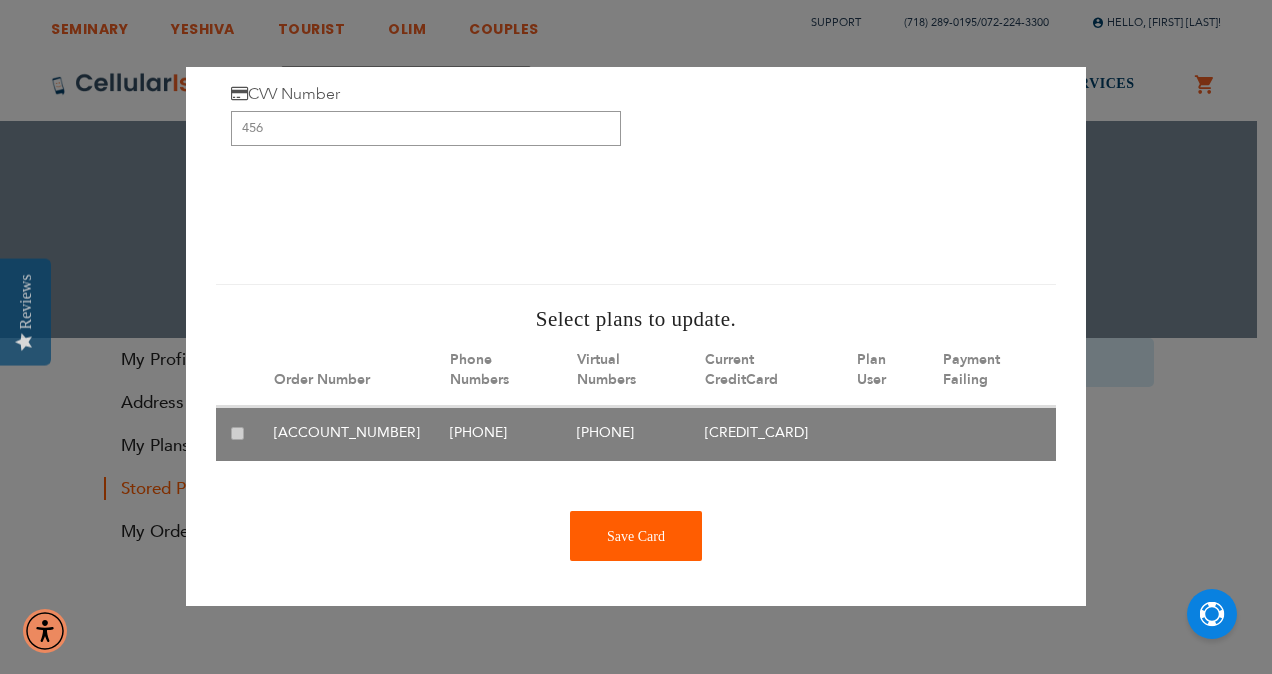 click on "Order Number
Order Number
Phone Numbers
Virtual Numbers
Current CreditCard
Plan User
Payment Failing
[ACCOUNT_NUMBER] [PHONE] [PHONE] [CREDIT_CARD]" at bounding box center (636, 398) 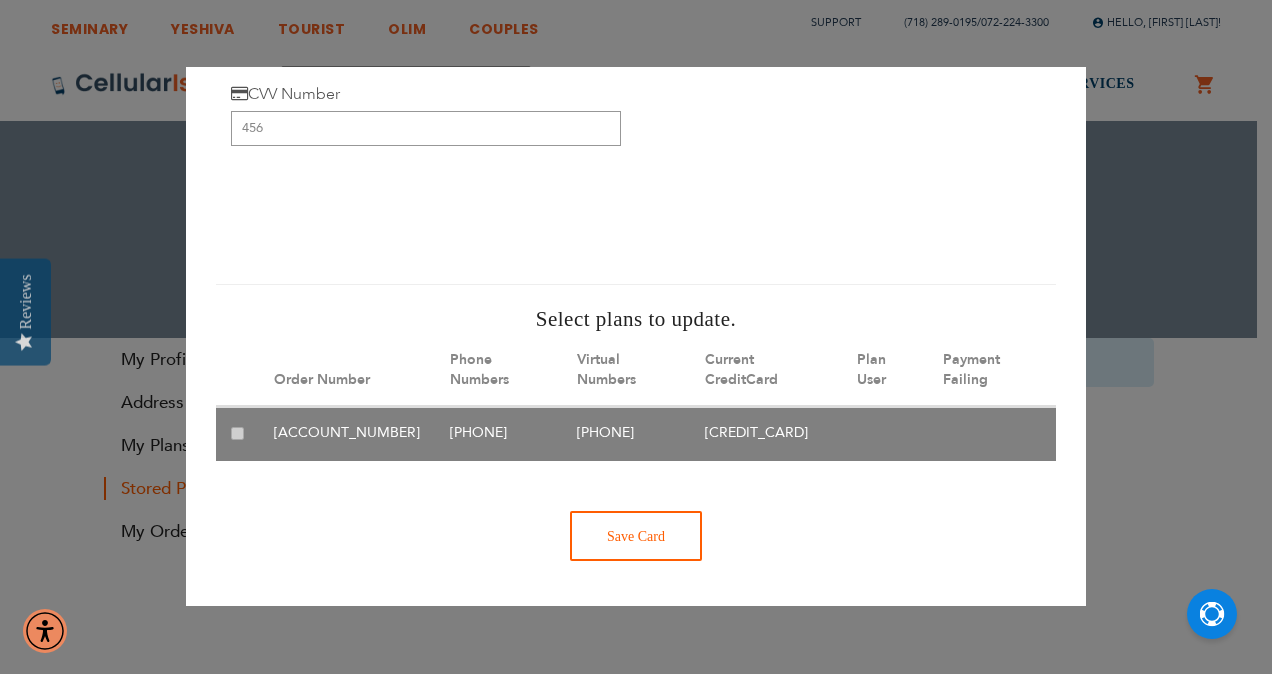 click on "Save Card" at bounding box center [636, 536] 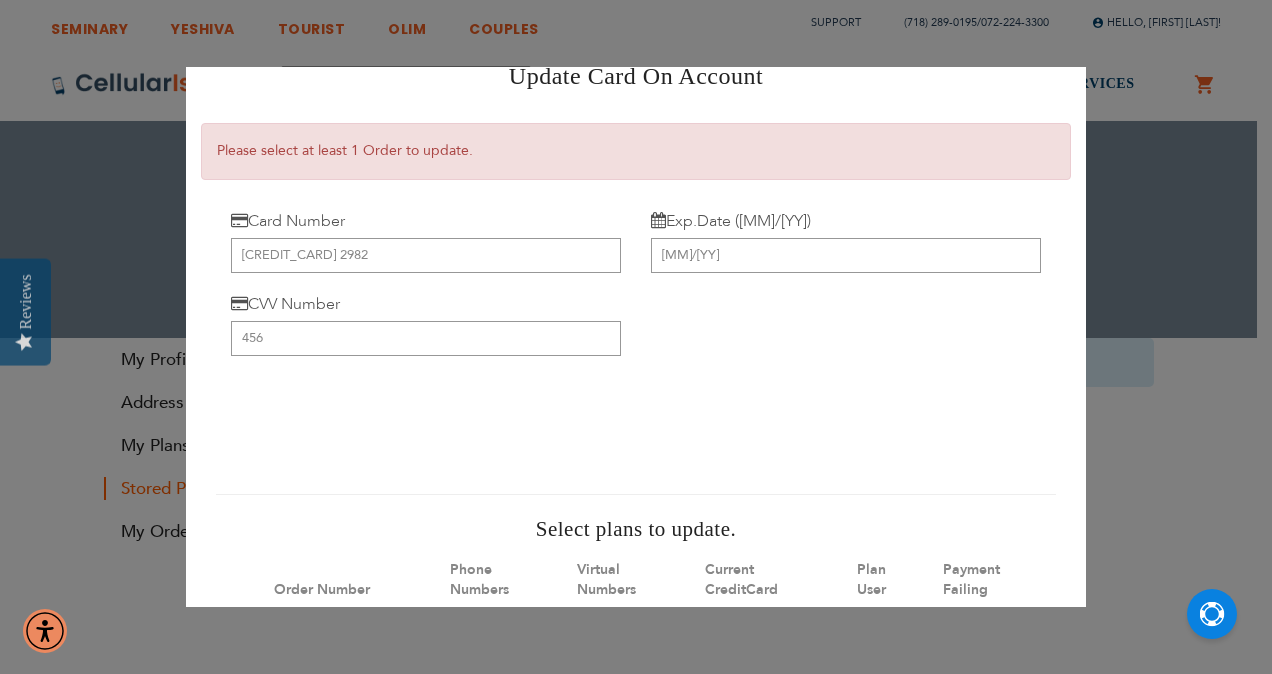 scroll, scrollTop: 0, scrollLeft: 0, axis: both 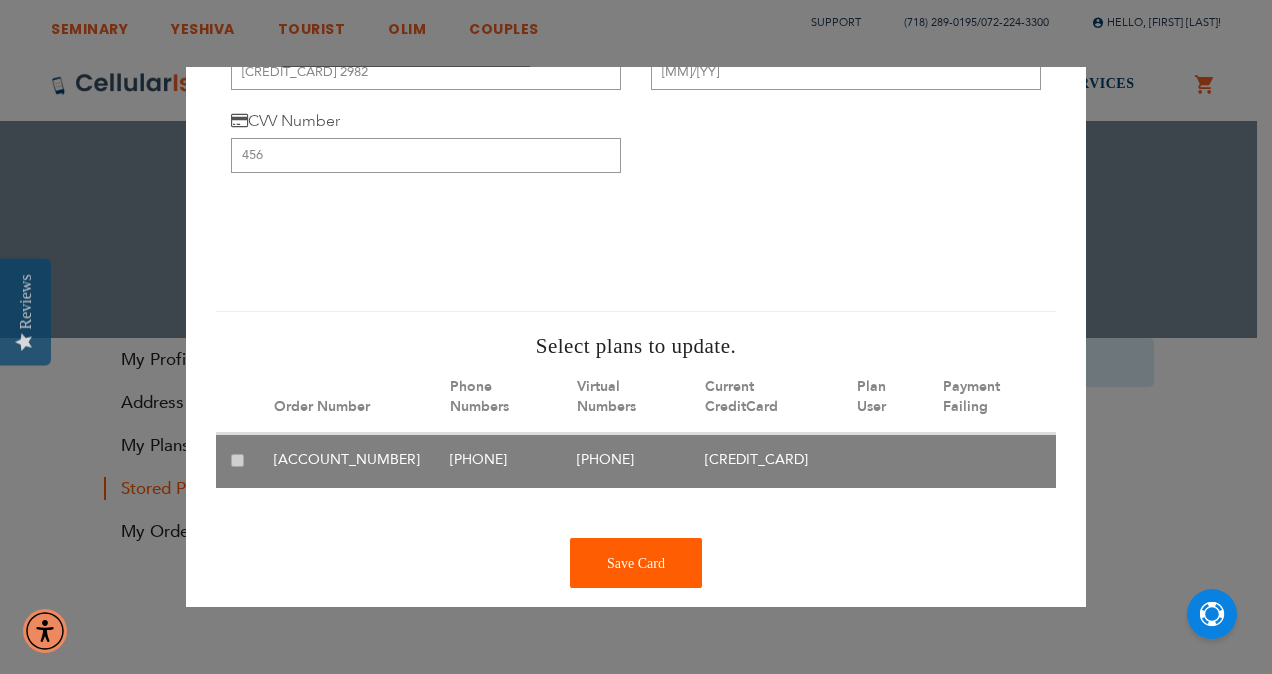 click on "Order Number
Order Number
Phone Numbers
Virtual Numbers
Current CreditCard
Plan User
Payment Failing
[ACCOUNT_NUMBER] [PHONE] [PHONE] [CREDIT_CARD]" at bounding box center [636, 425] 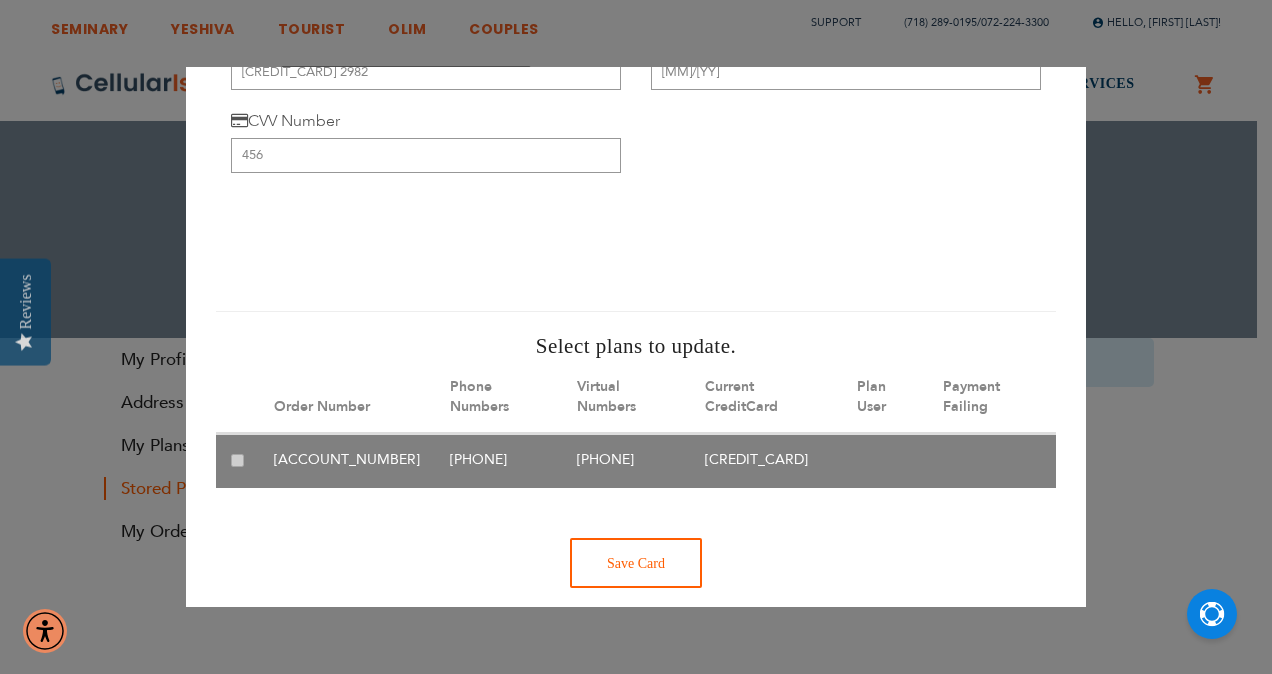 click on "Save Card" at bounding box center (636, 563) 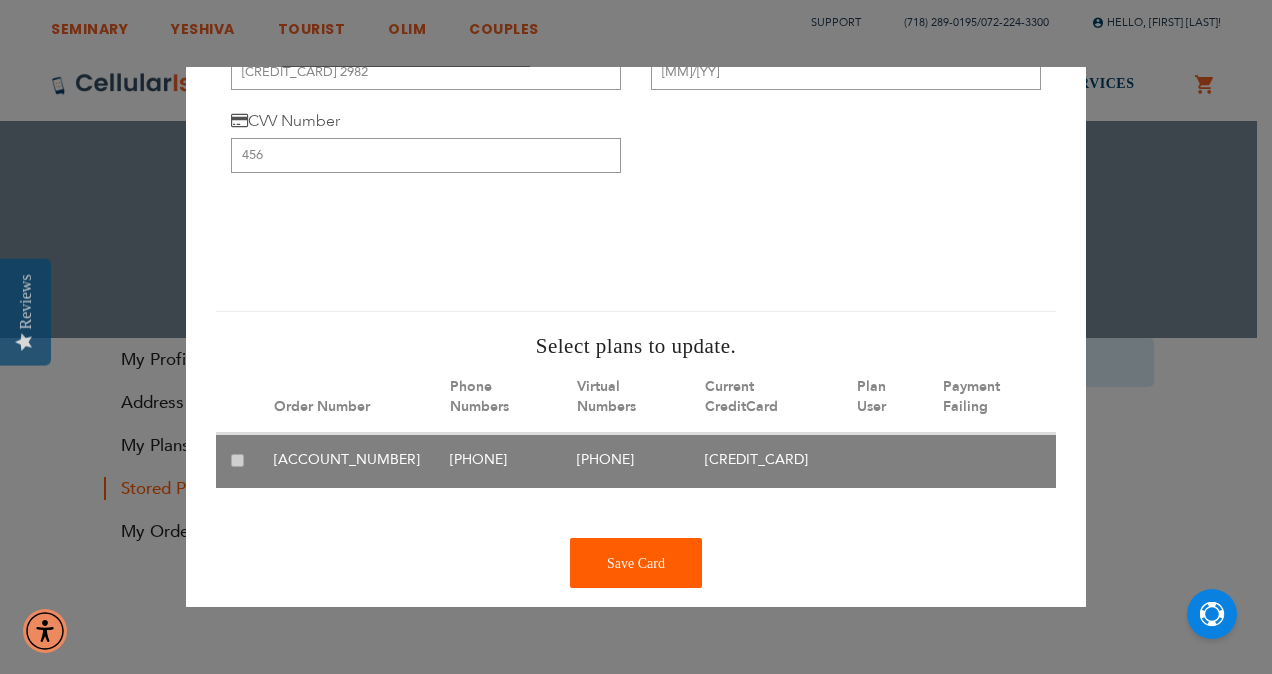 click on "Save Card" at bounding box center (636, 563) 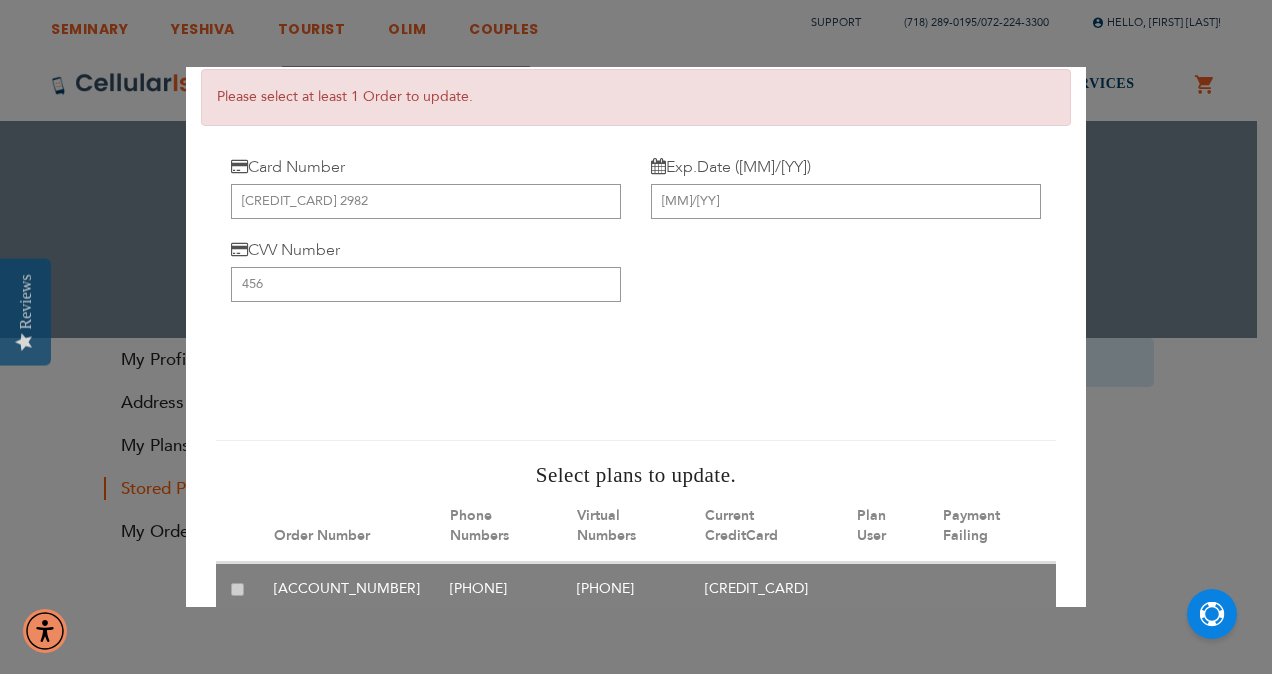 scroll, scrollTop: 75, scrollLeft: 0, axis: vertical 